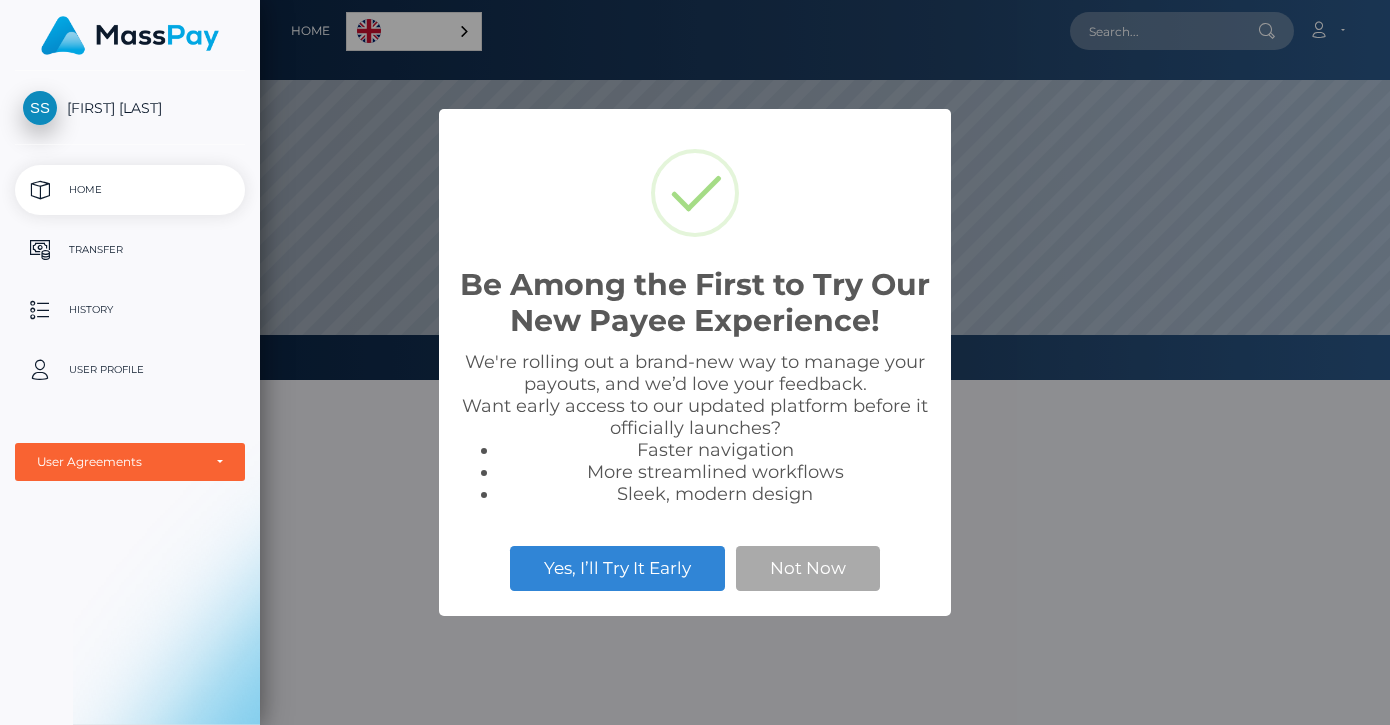 scroll, scrollTop: 0, scrollLeft: 0, axis: both 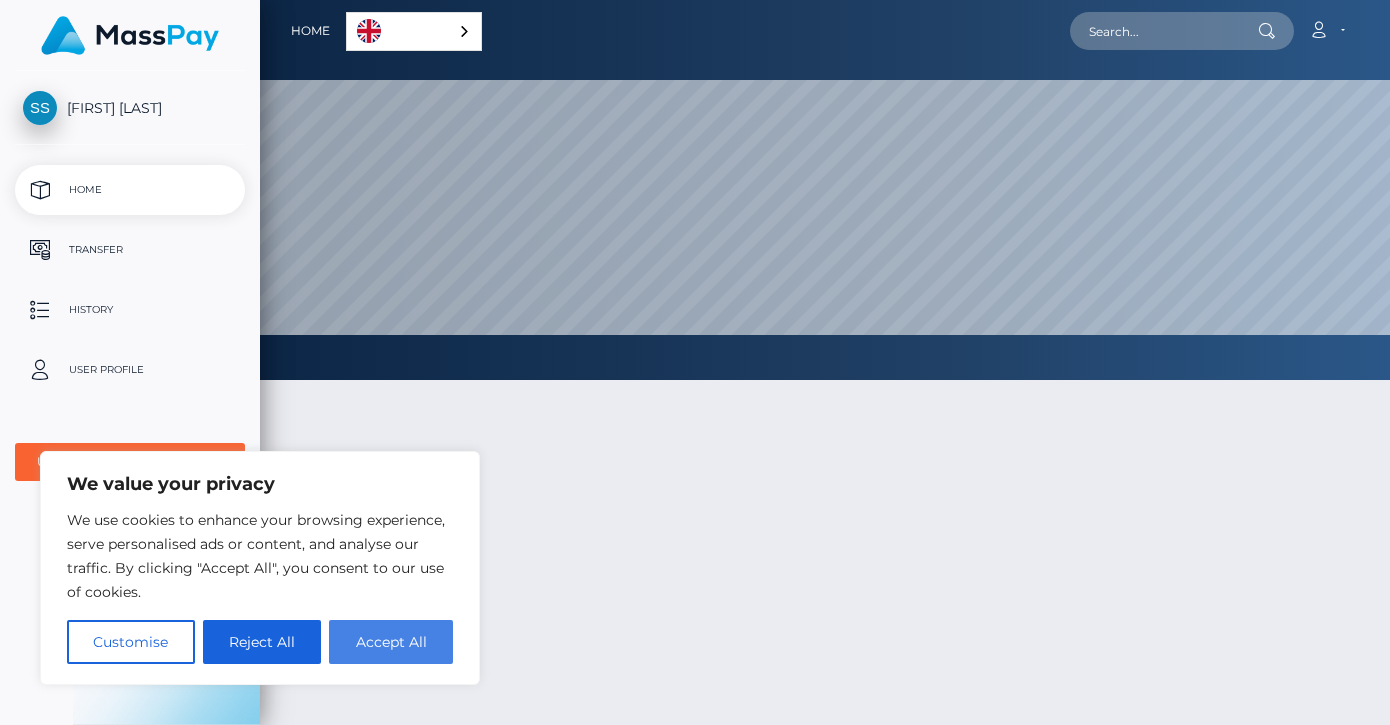 click on "Accept All" at bounding box center (391, 642) 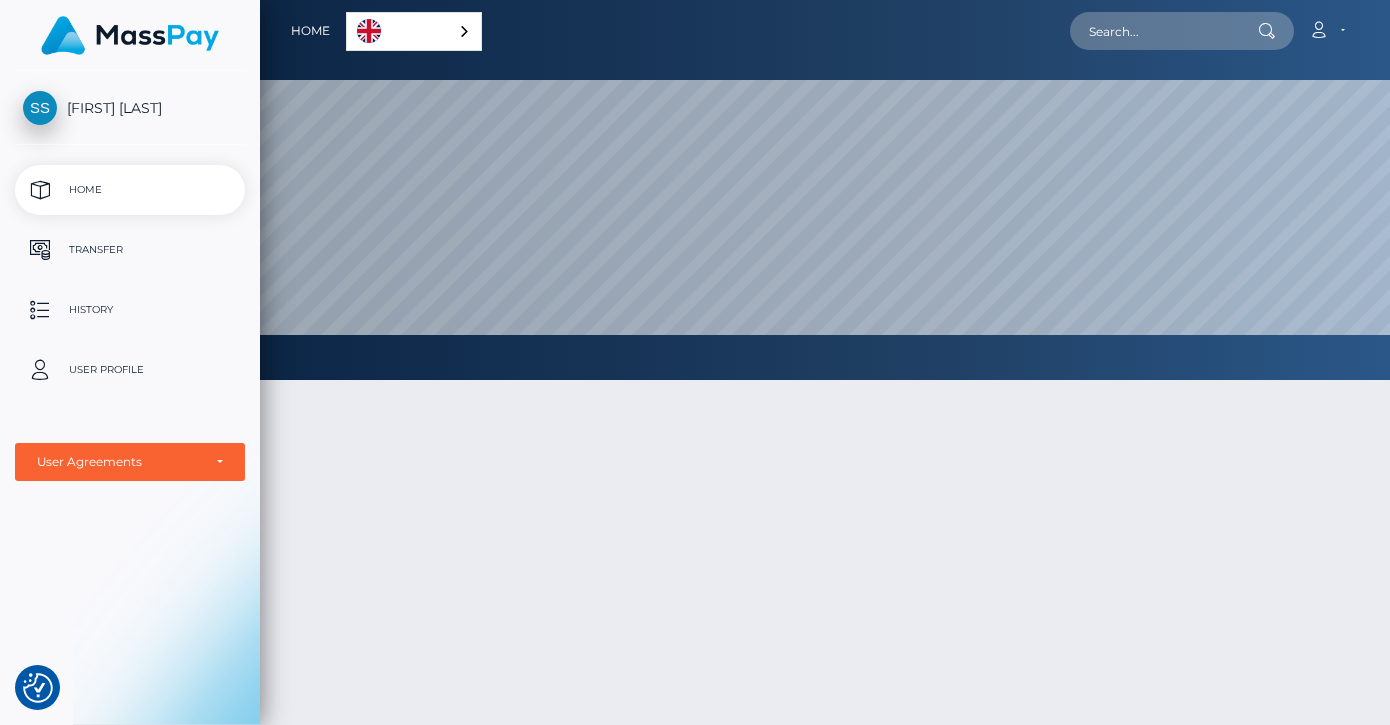 checkbox on "true" 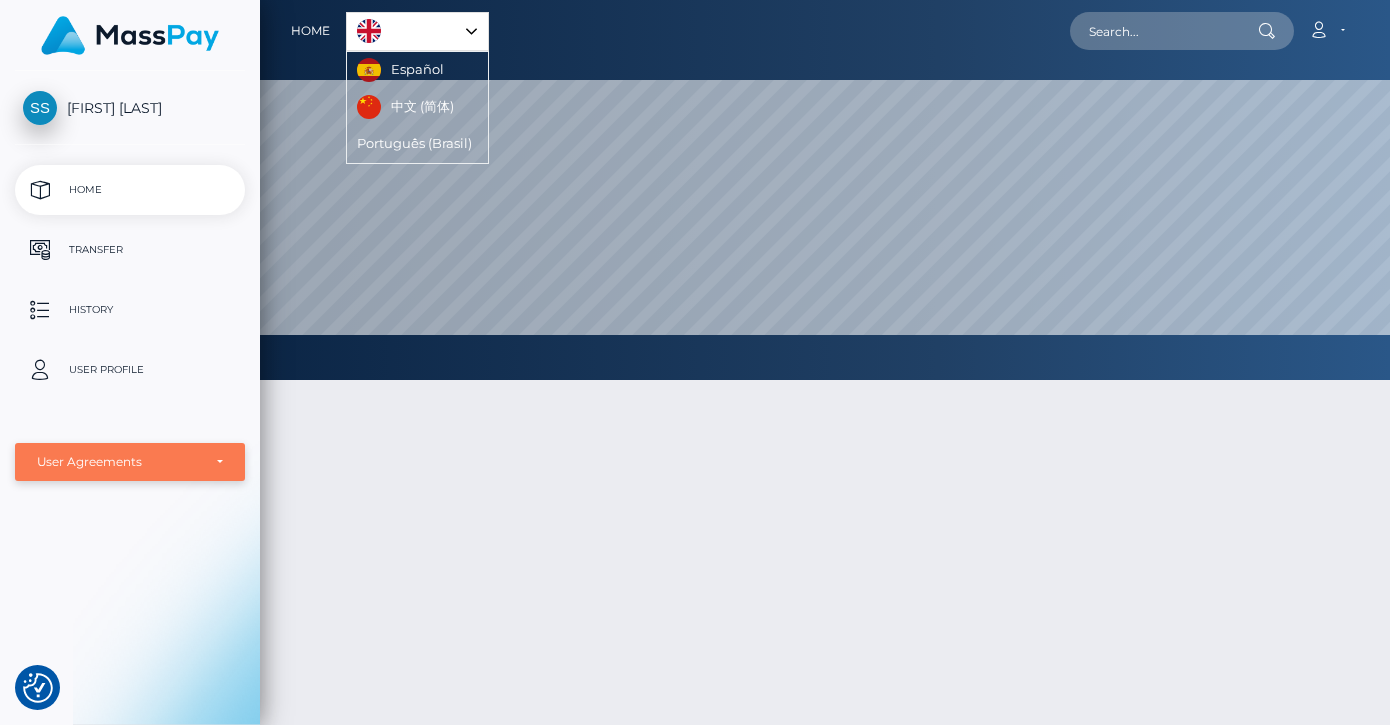 click on "User Agreements" at bounding box center (119, 462) 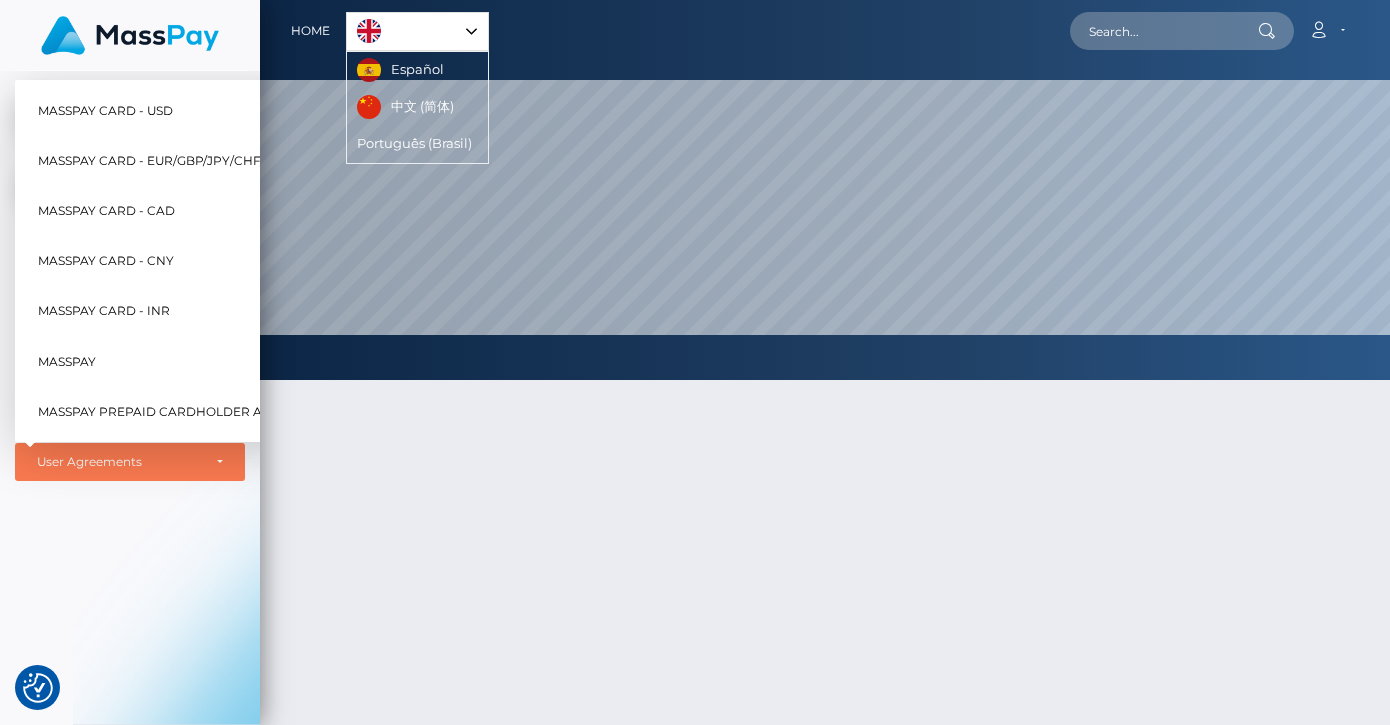 click on "Sabah  Sarker
Home
Transfer
History
User Profile
MassPay Card - USD
MassPay" at bounding box center (130, 396) 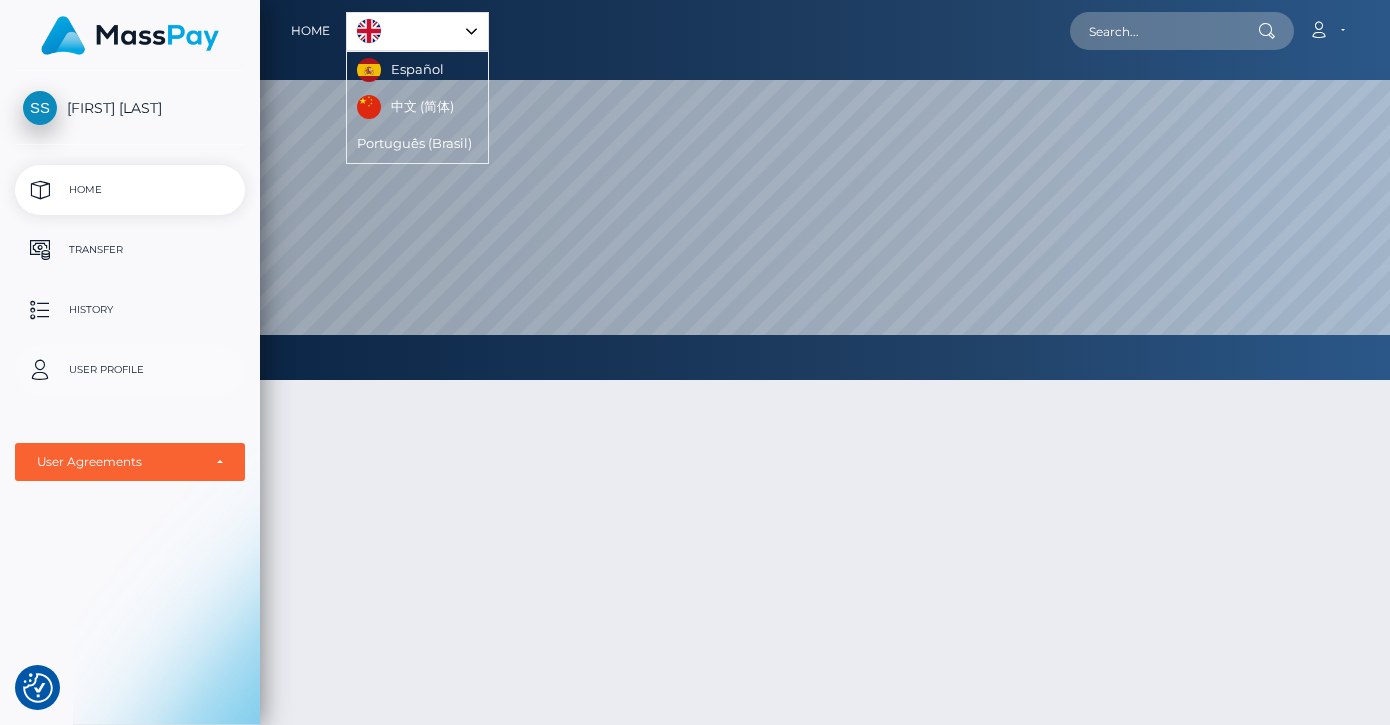 click on "User Profile" at bounding box center [130, 370] 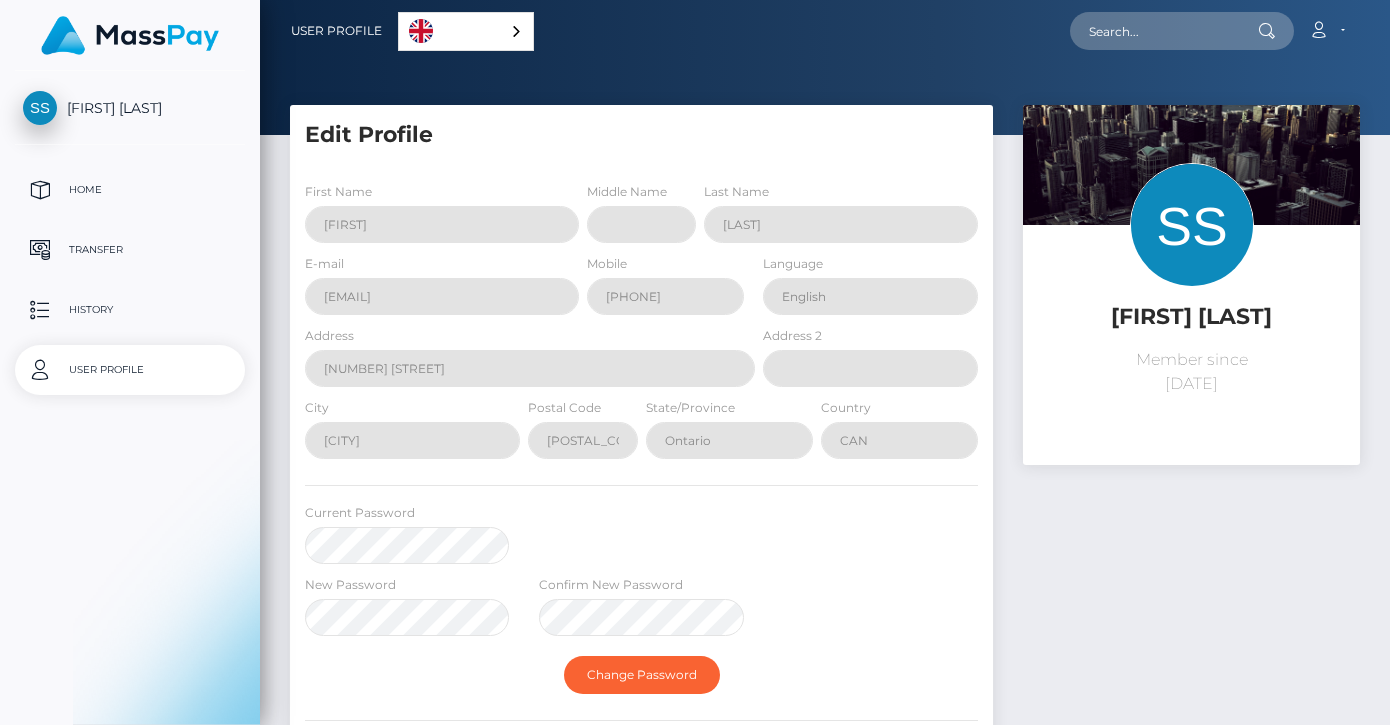 scroll, scrollTop: 0, scrollLeft: 0, axis: both 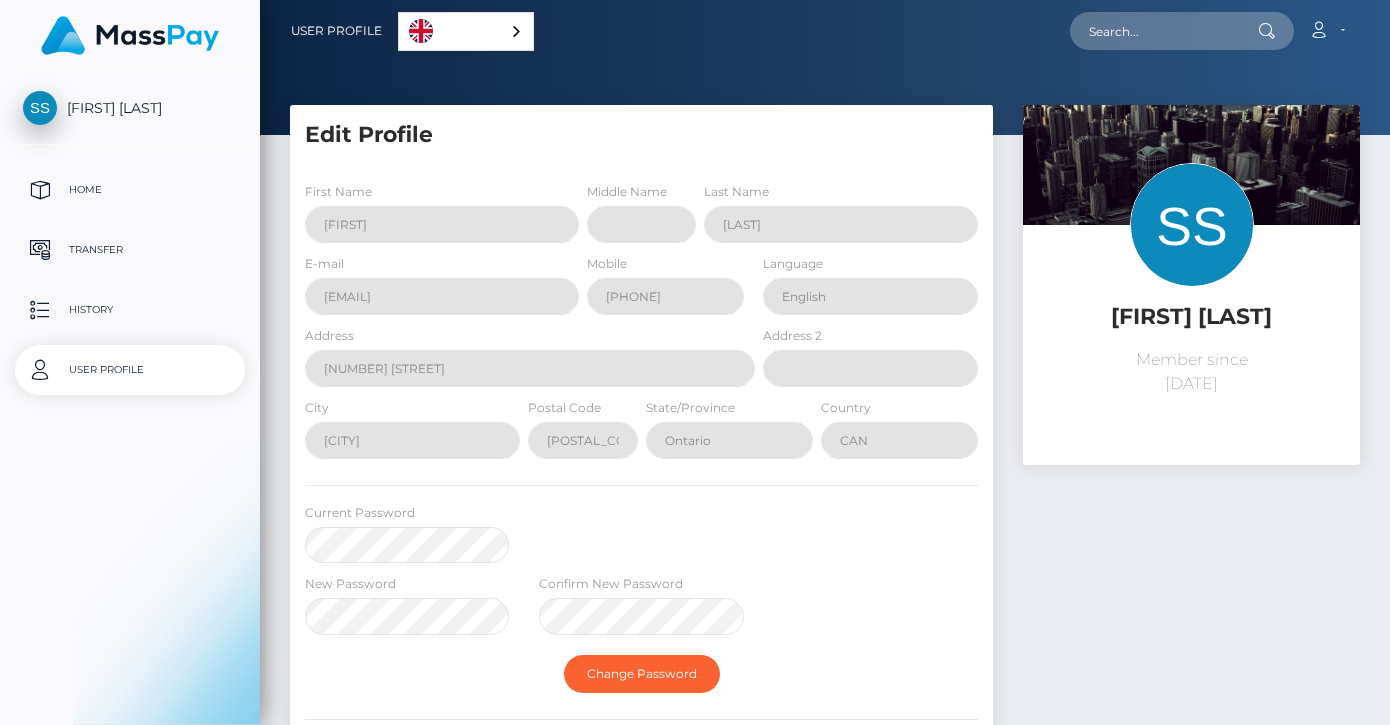 select 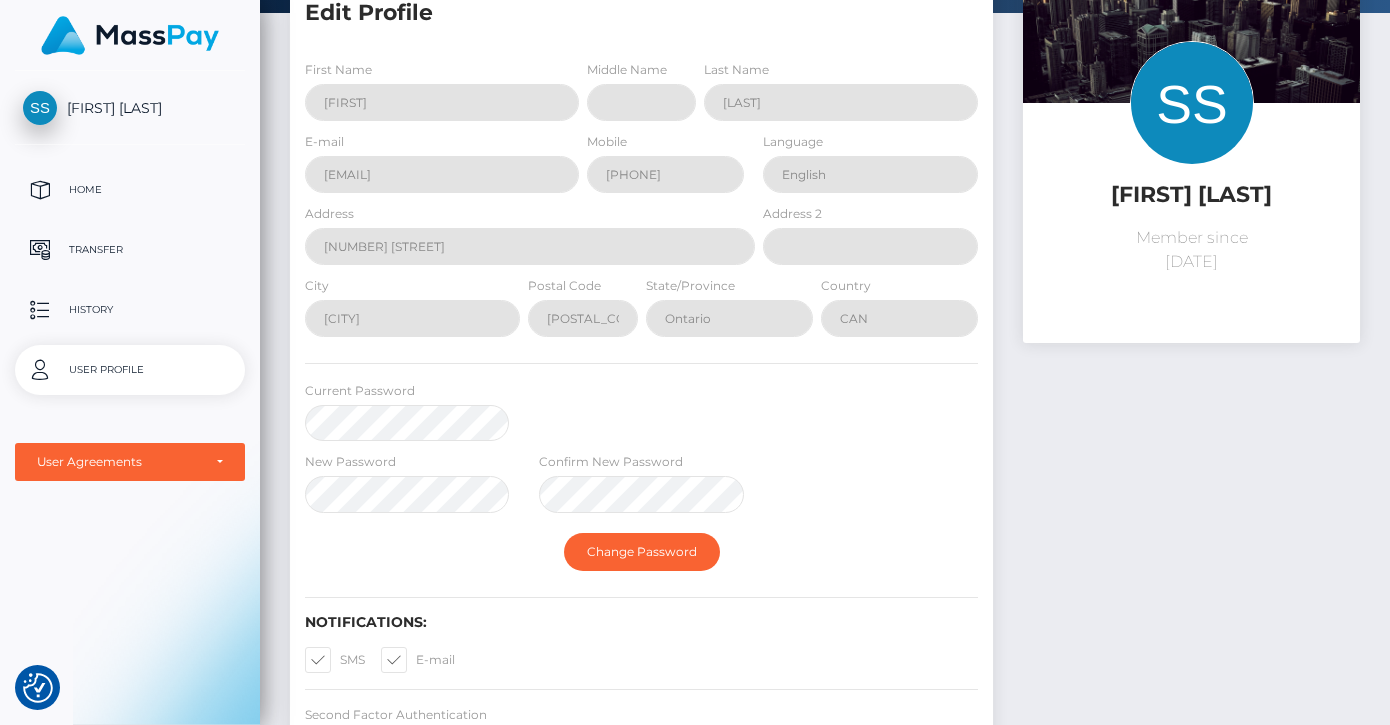 scroll, scrollTop: 0, scrollLeft: 0, axis: both 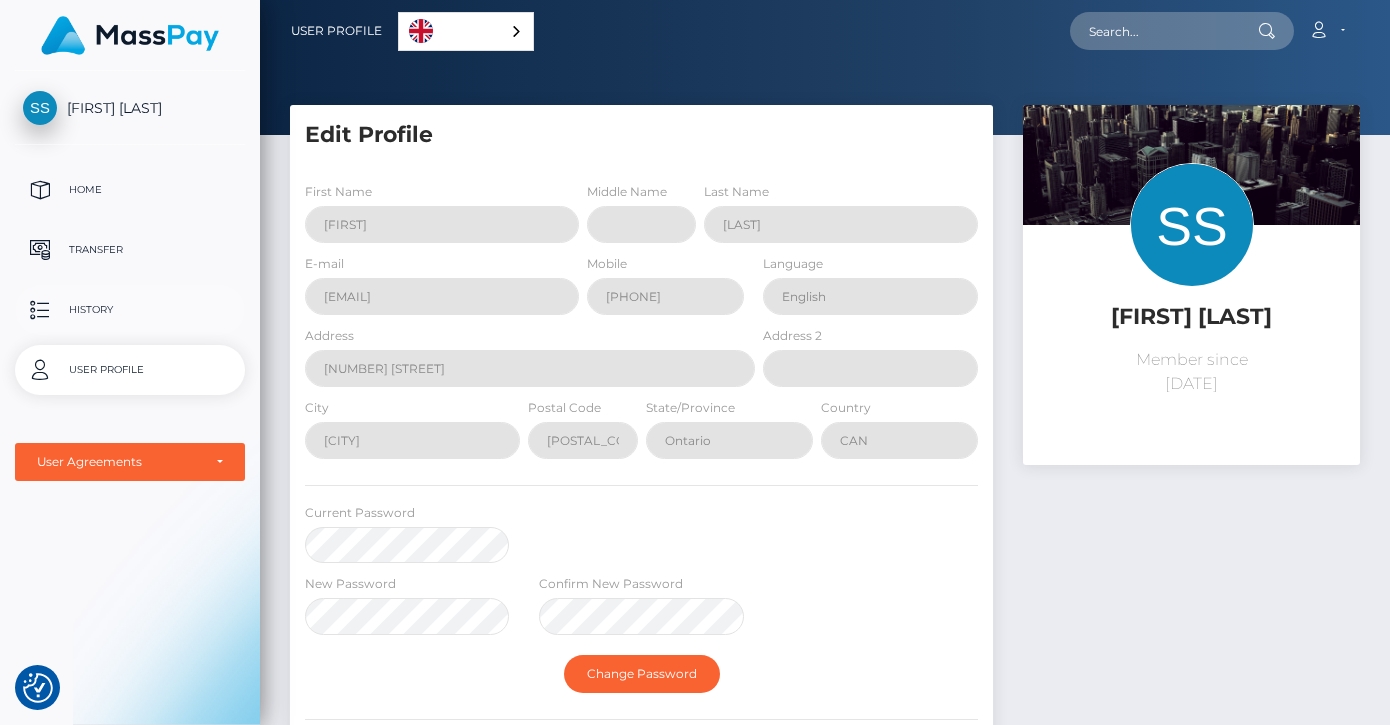 click on "History" at bounding box center [130, 310] 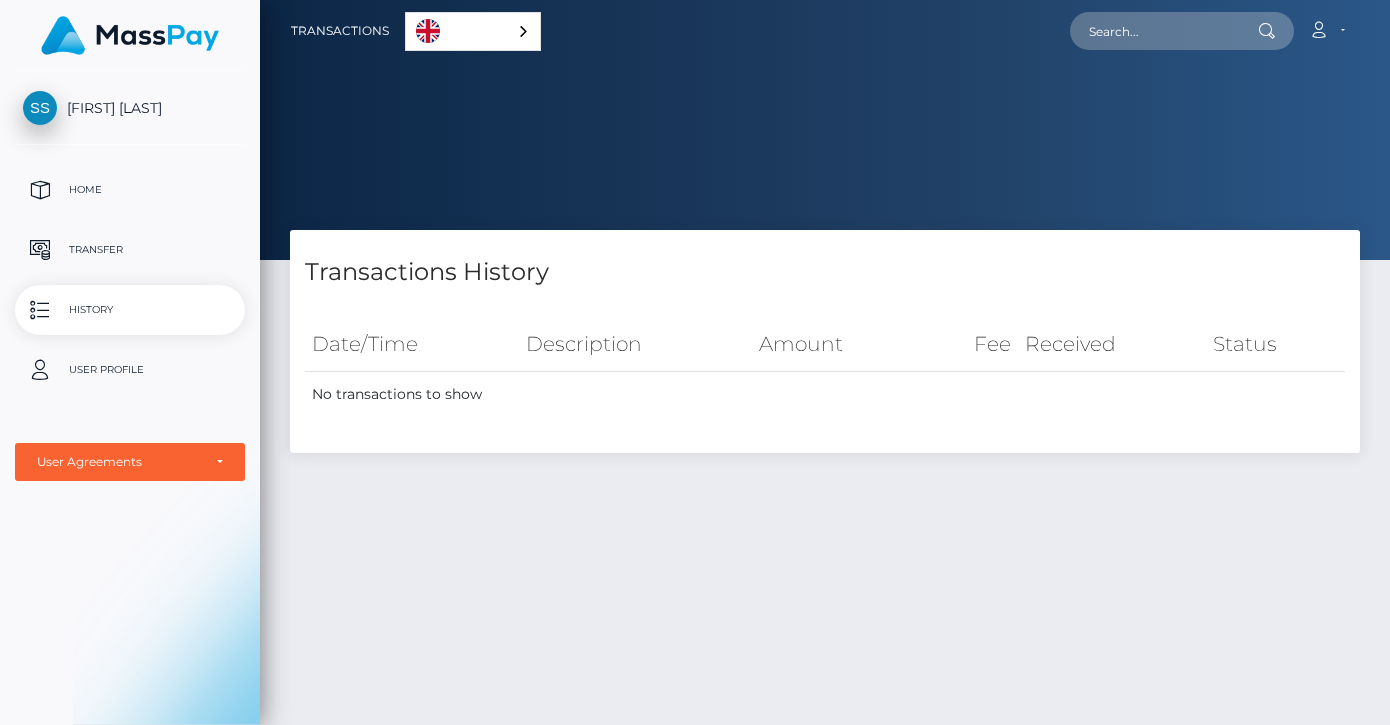 scroll, scrollTop: 0, scrollLeft: 0, axis: both 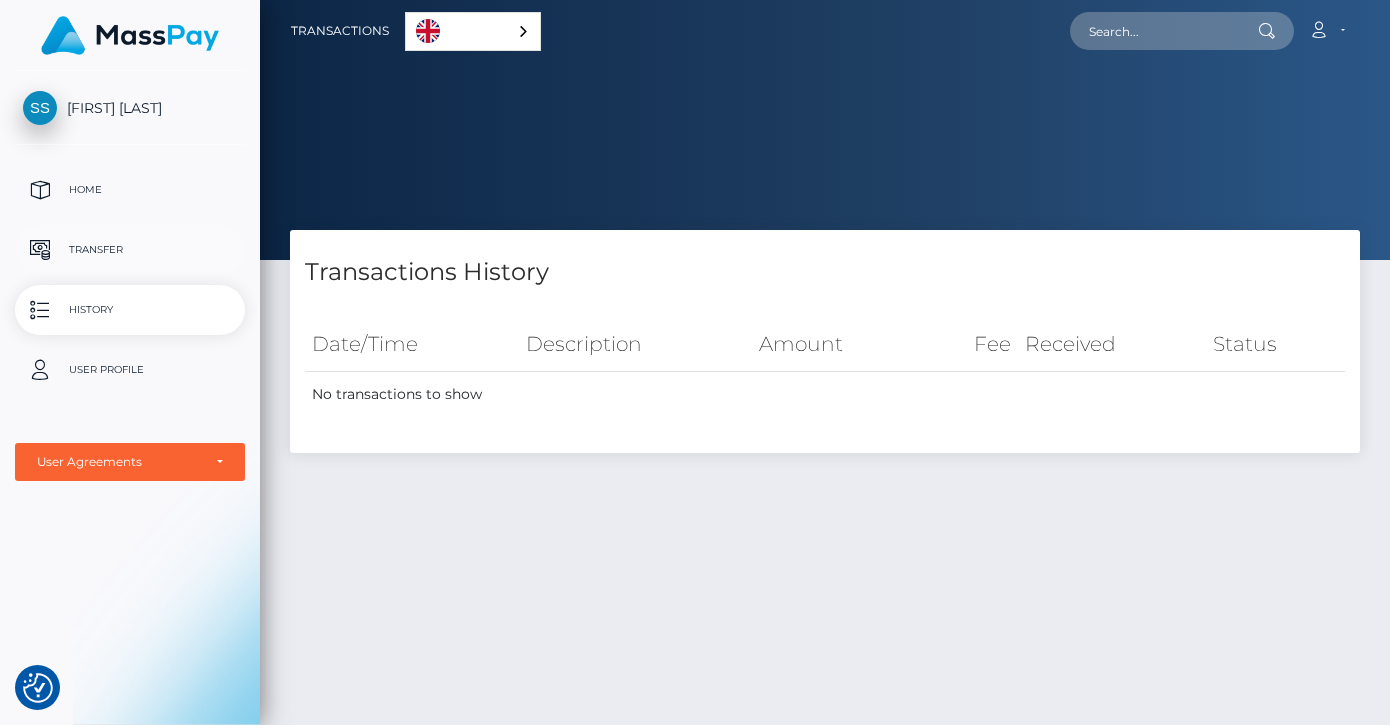 click on "Transfer" at bounding box center (130, 250) 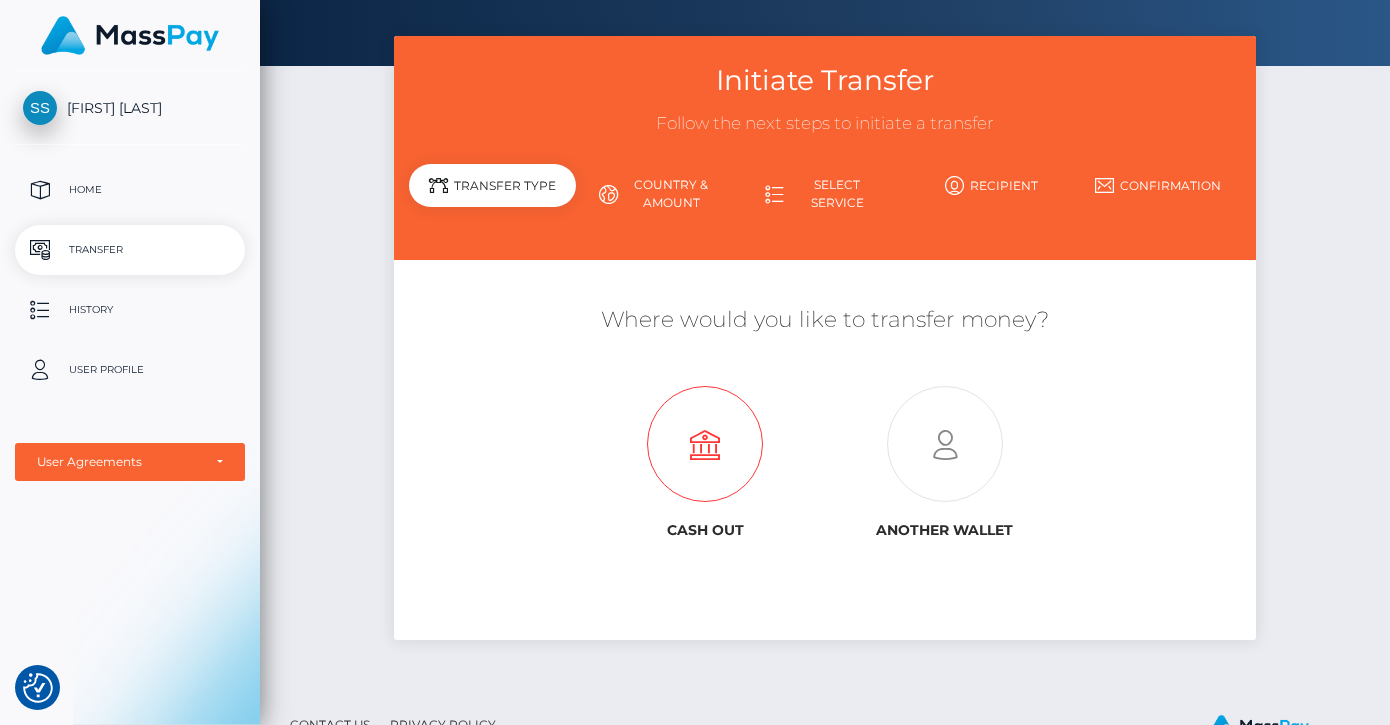 scroll, scrollTop: 70, scrollLeft: 0, axis: vertical 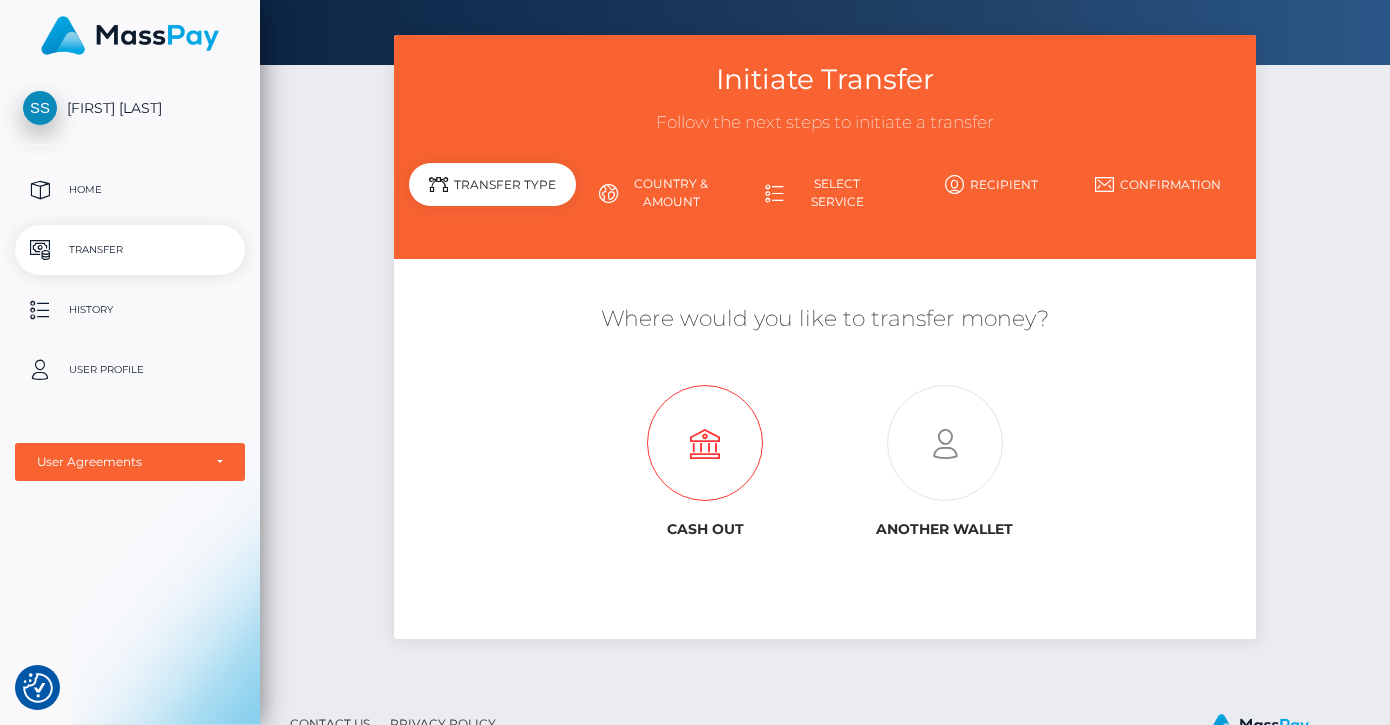 click at bounding box center [705, 444] 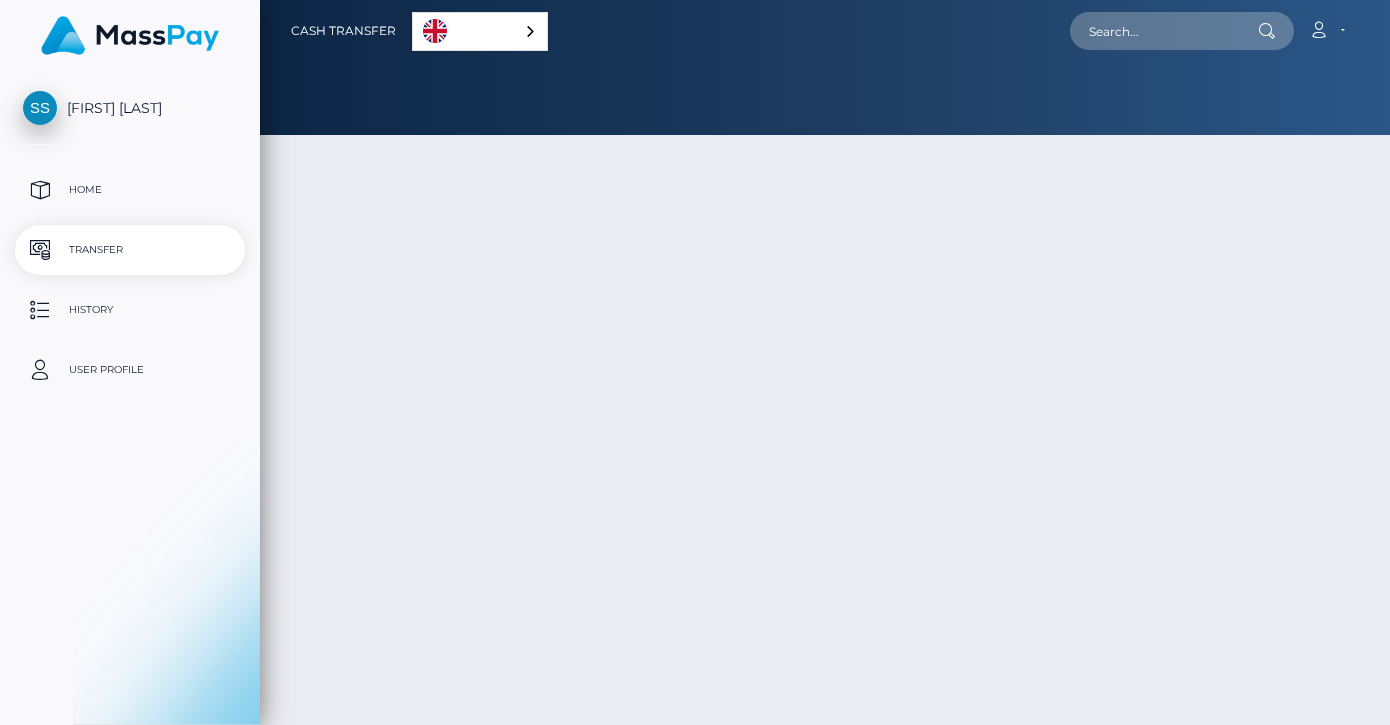 scroll, scrollTop: 0, scrollLeft: 0, axis: both 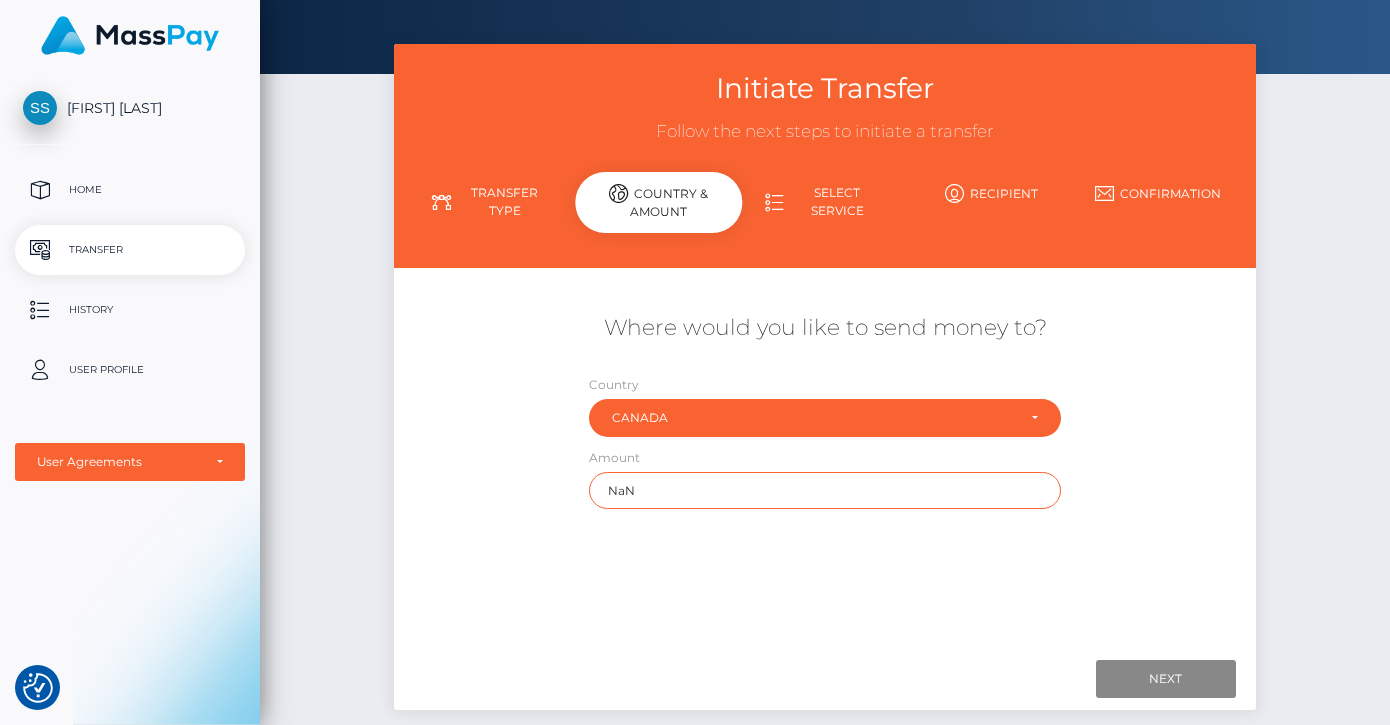 click on "NaN" at bounding box center (825, 490) 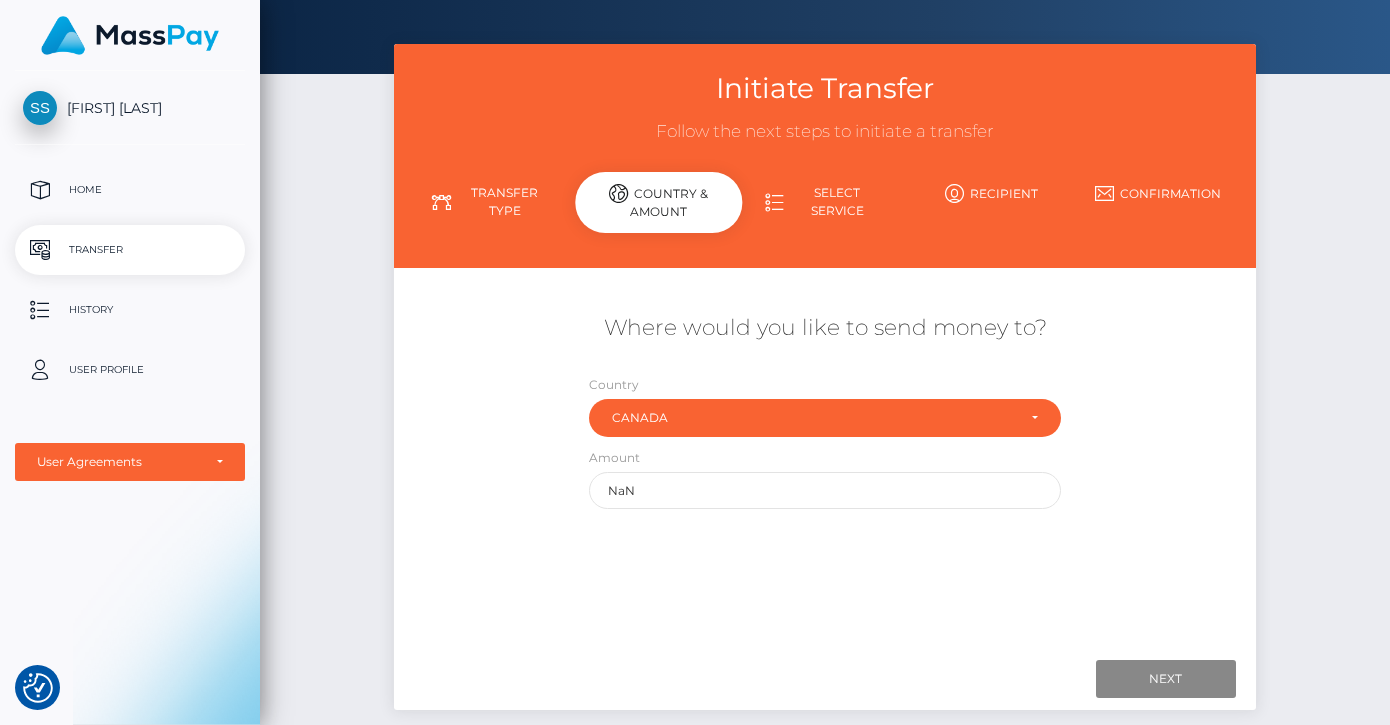 click on "Where would you like to send money to?
Country
[COUNTRY]
[COUNTRY]
[COUNTRY]
[COUNTRY]
[COUNTRY]
[COUNTRY]" at bounding box center [825, 411] 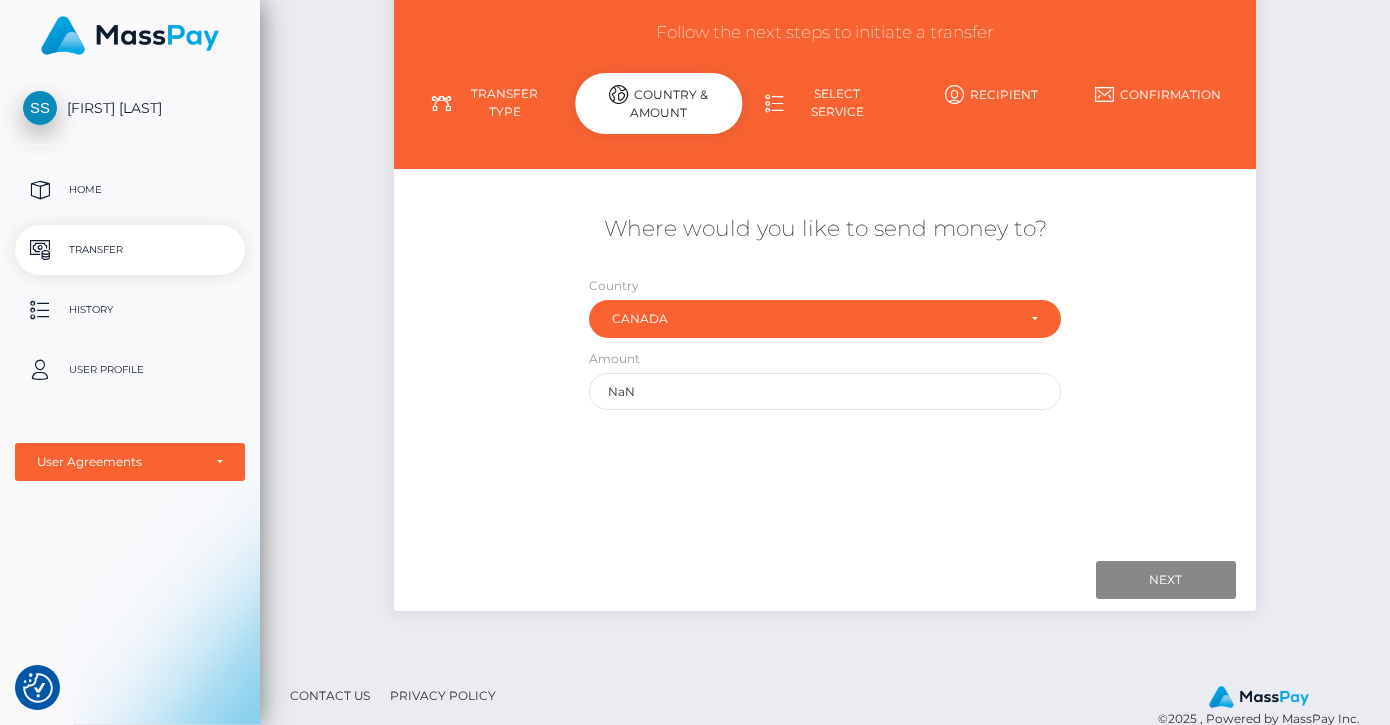 scroll, scrollTop: 161, scrollLeft: 0, axis: vertical 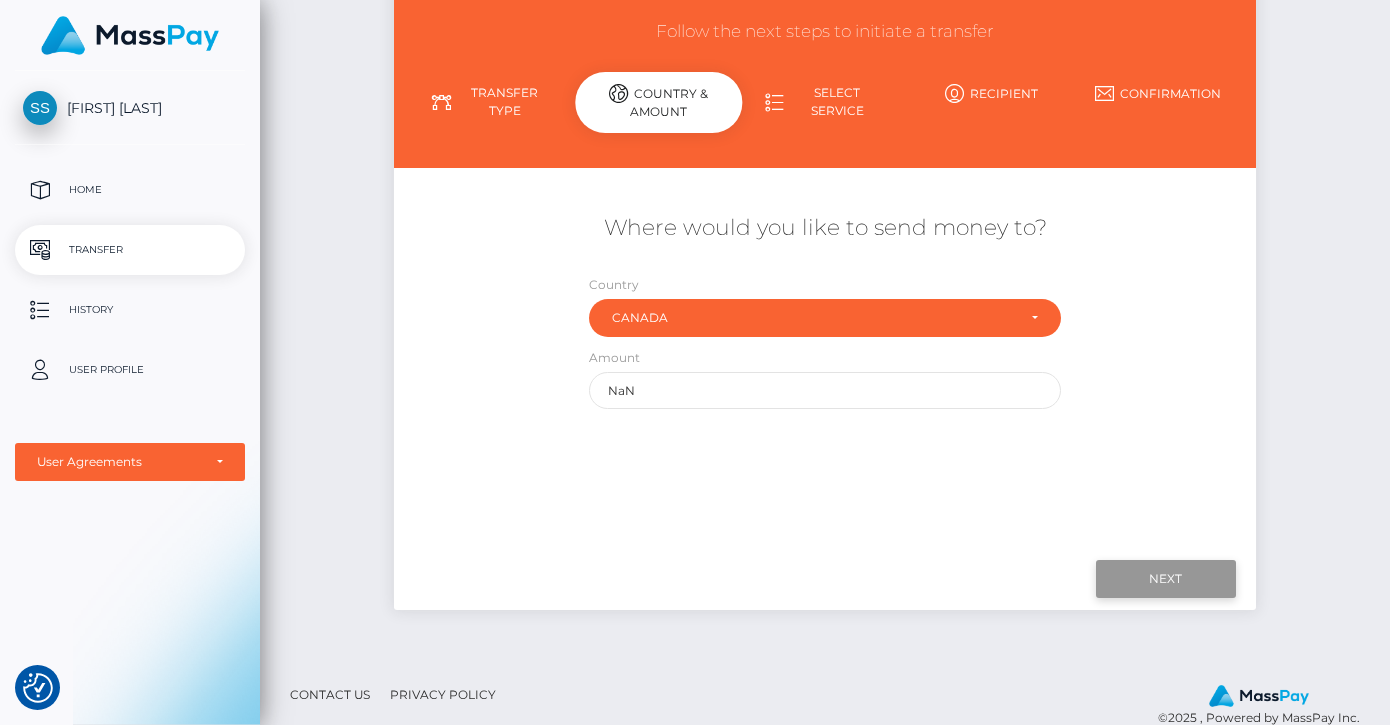 click on "Next" at bounding box center [1166, 579] 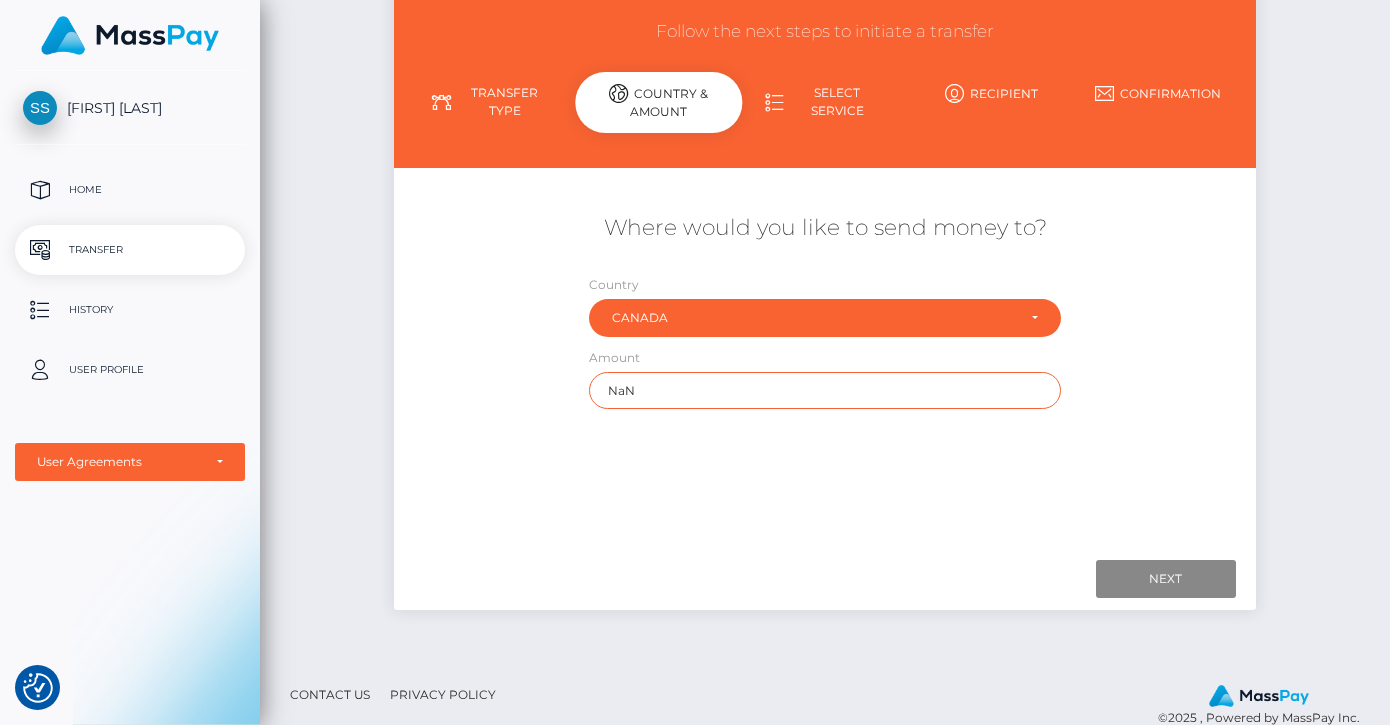 click on "NaN" at bounding box center (825, 390) 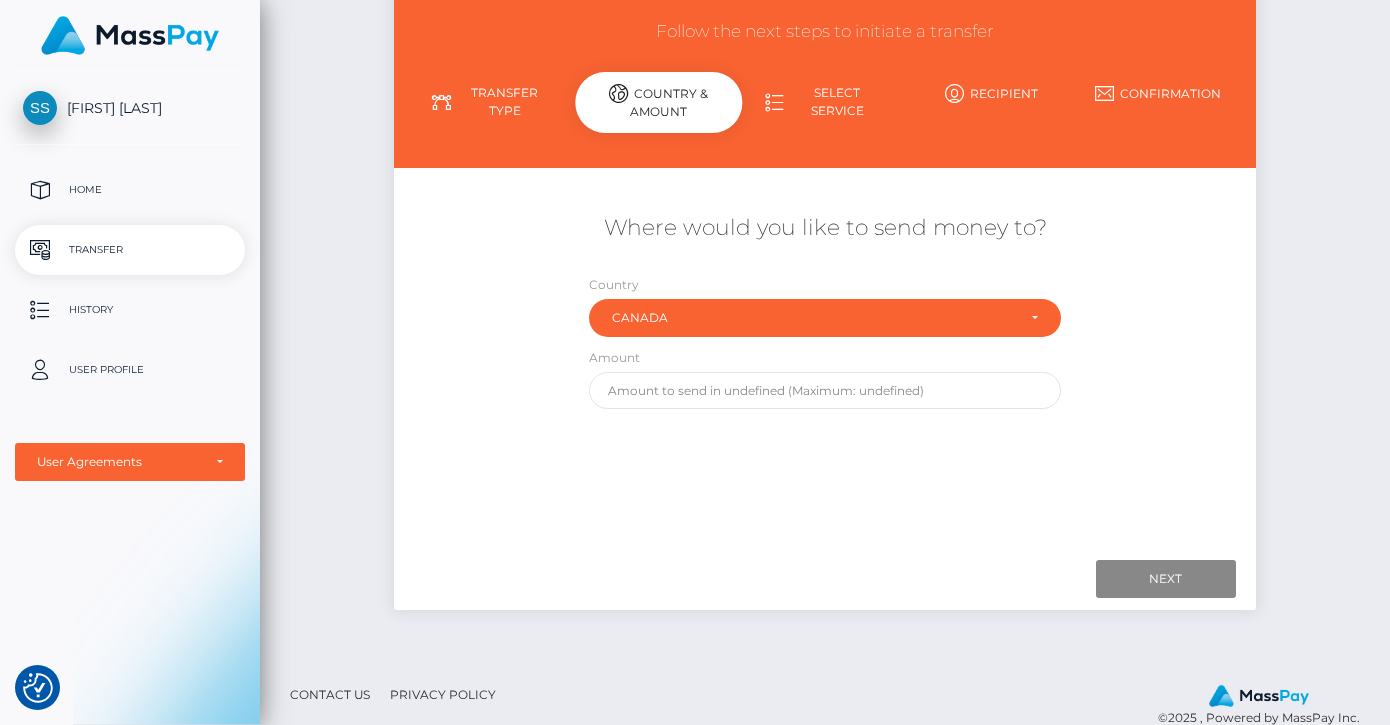 click on "Where would you like to send money to?
Country
Abkhazia
Afghanistan
Albania
Algeria
American Samoa   Andorra   Angola   Anguilla   Antarctica   Chad" at bounding box center (825, 360) 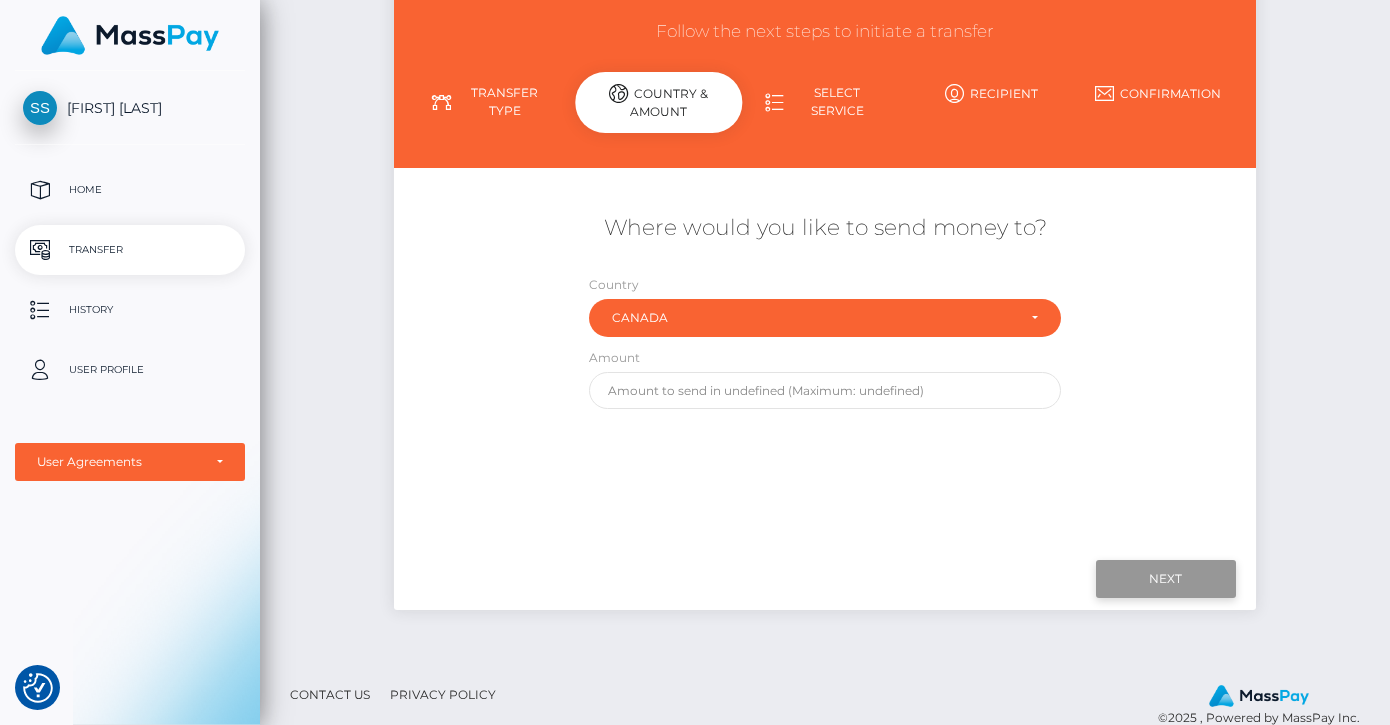 click on "Next" at bounding box center [1166, 579] 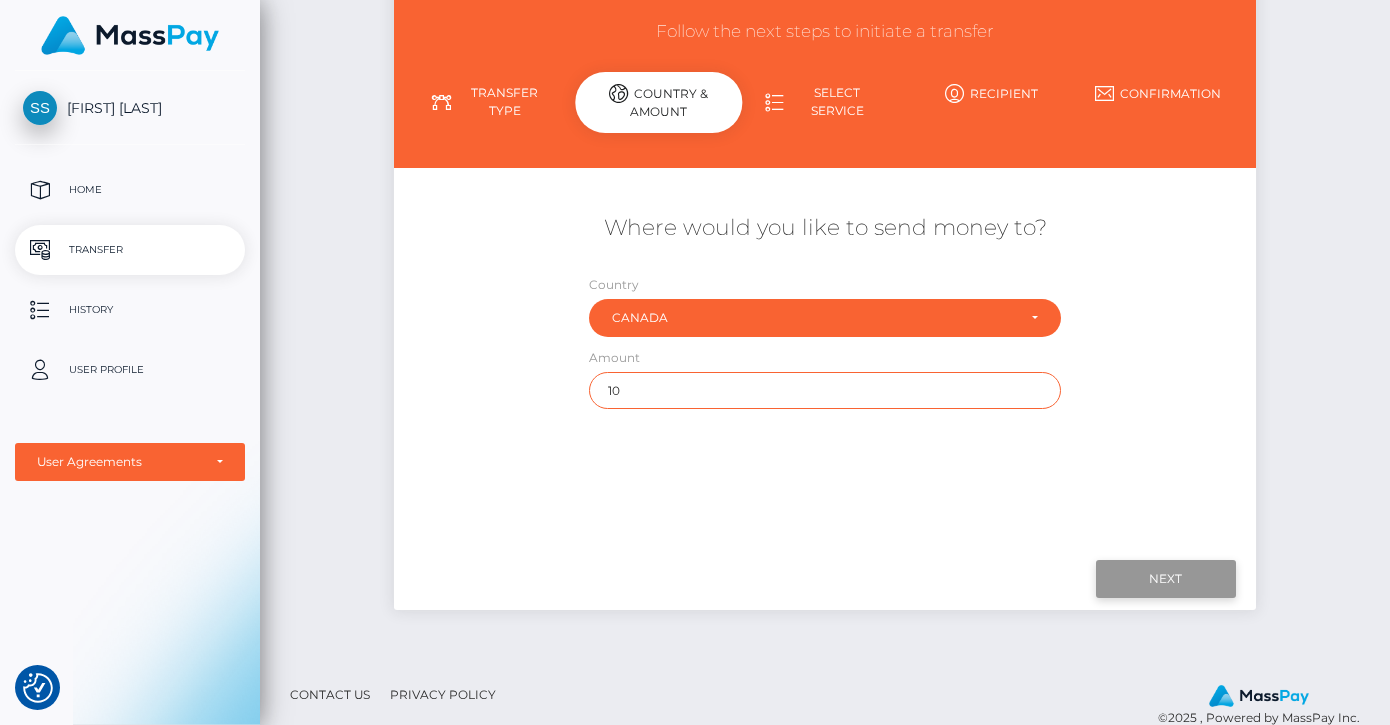 type on "10" 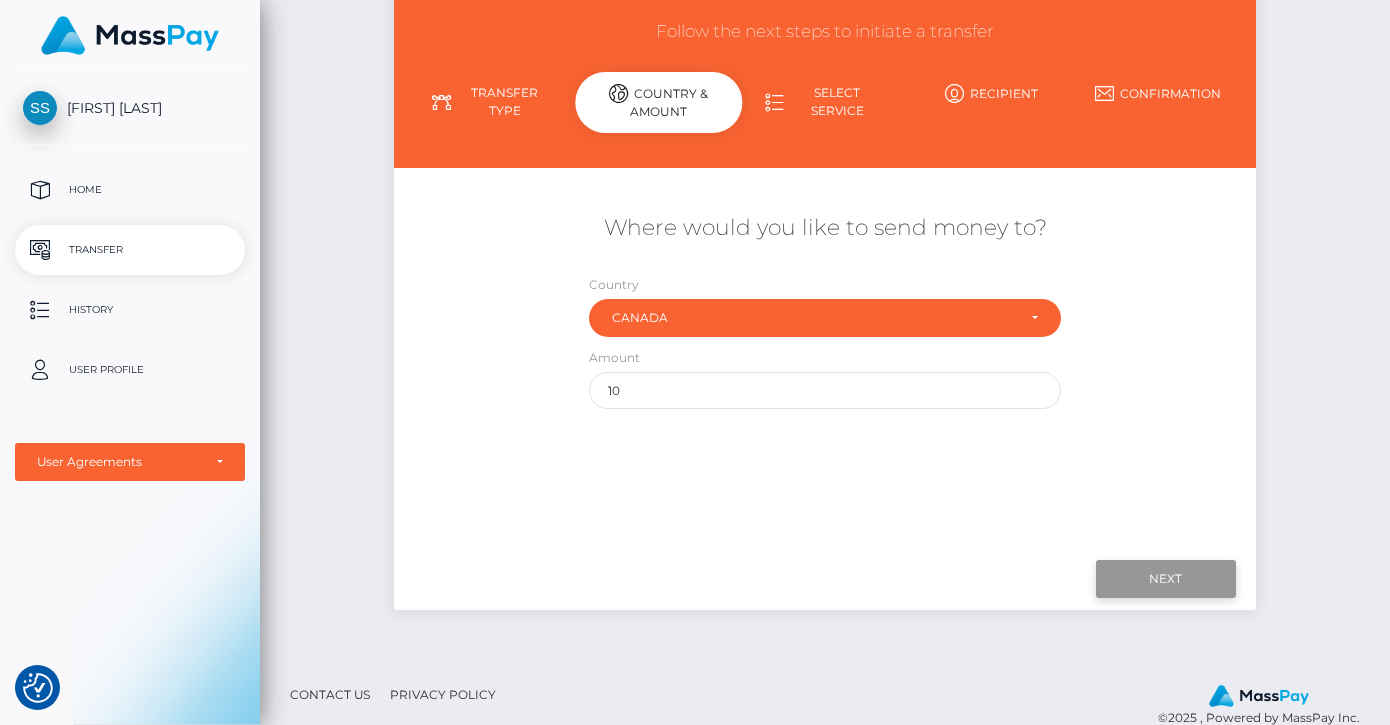 click on "Next" at bounding box center (1166, 579) 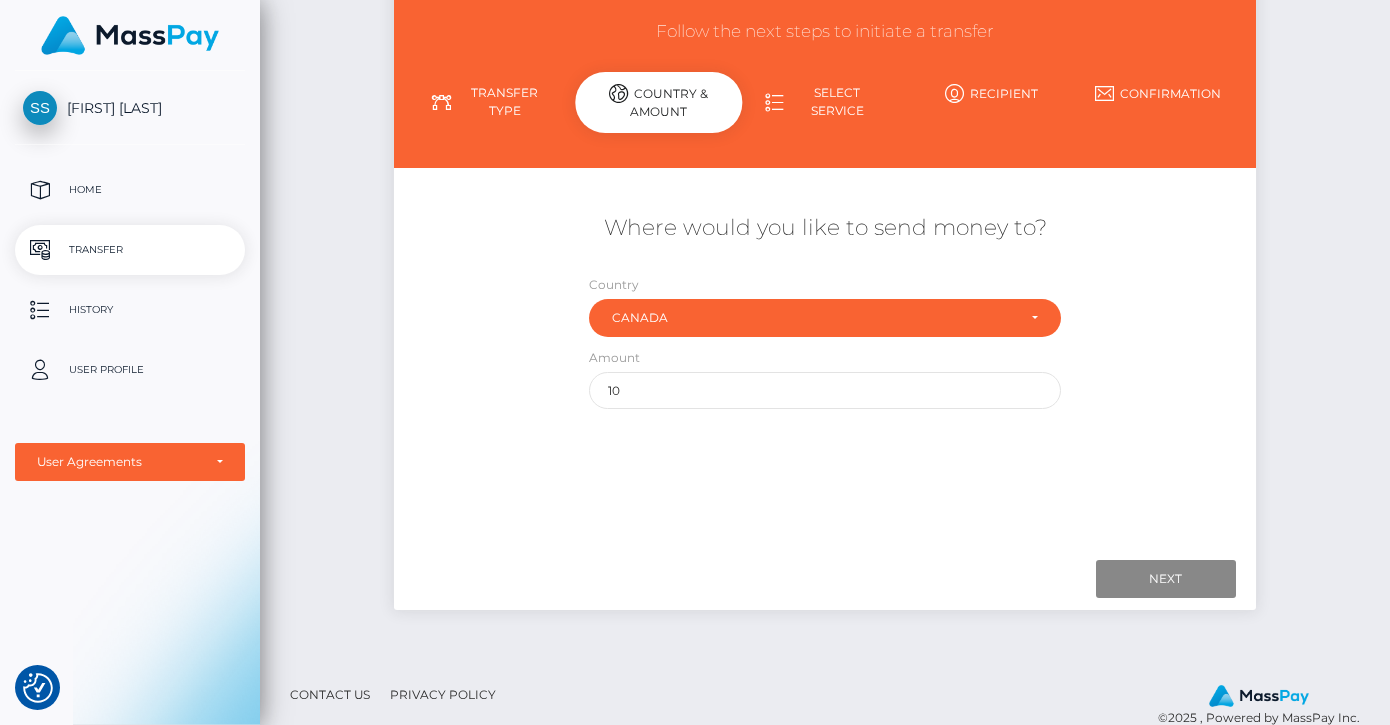 click on "Select Service" at bounding box center [825, 102] 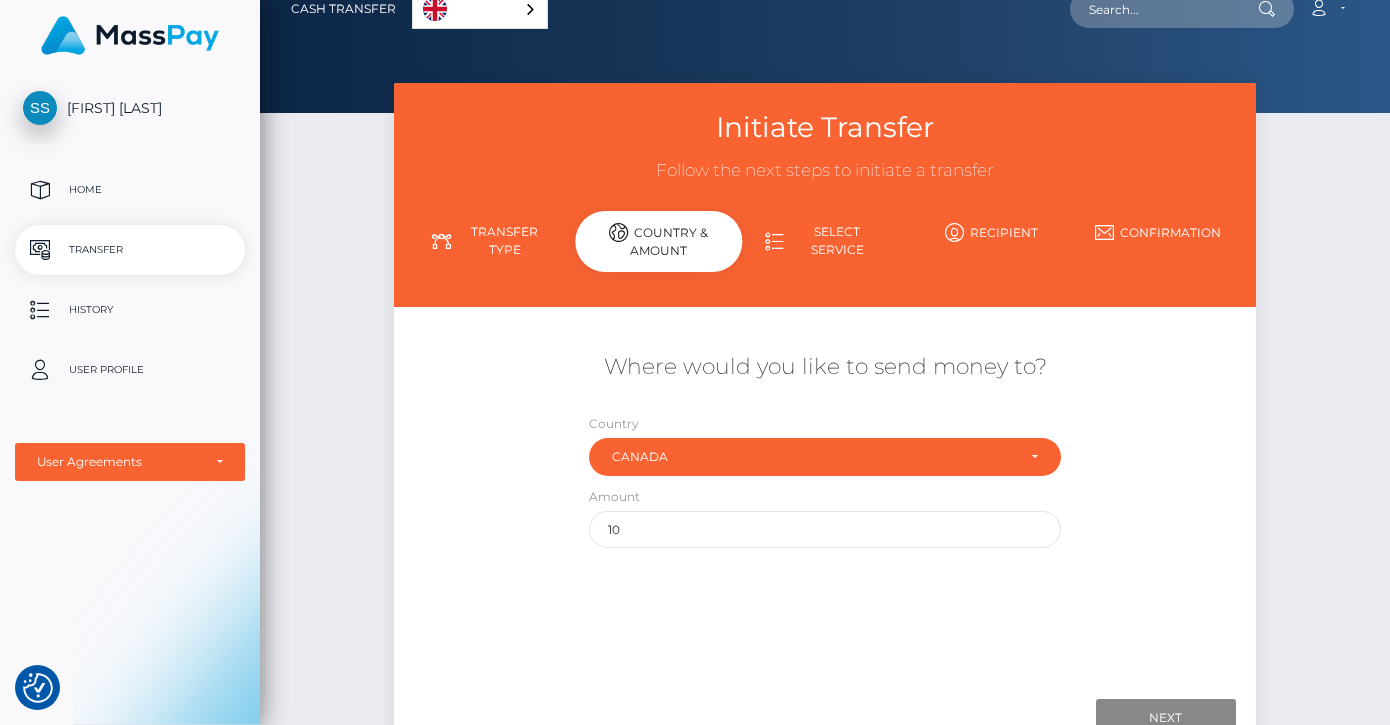 scroll, scrollTop: 17, scrollLeft: 0, axis: vertical 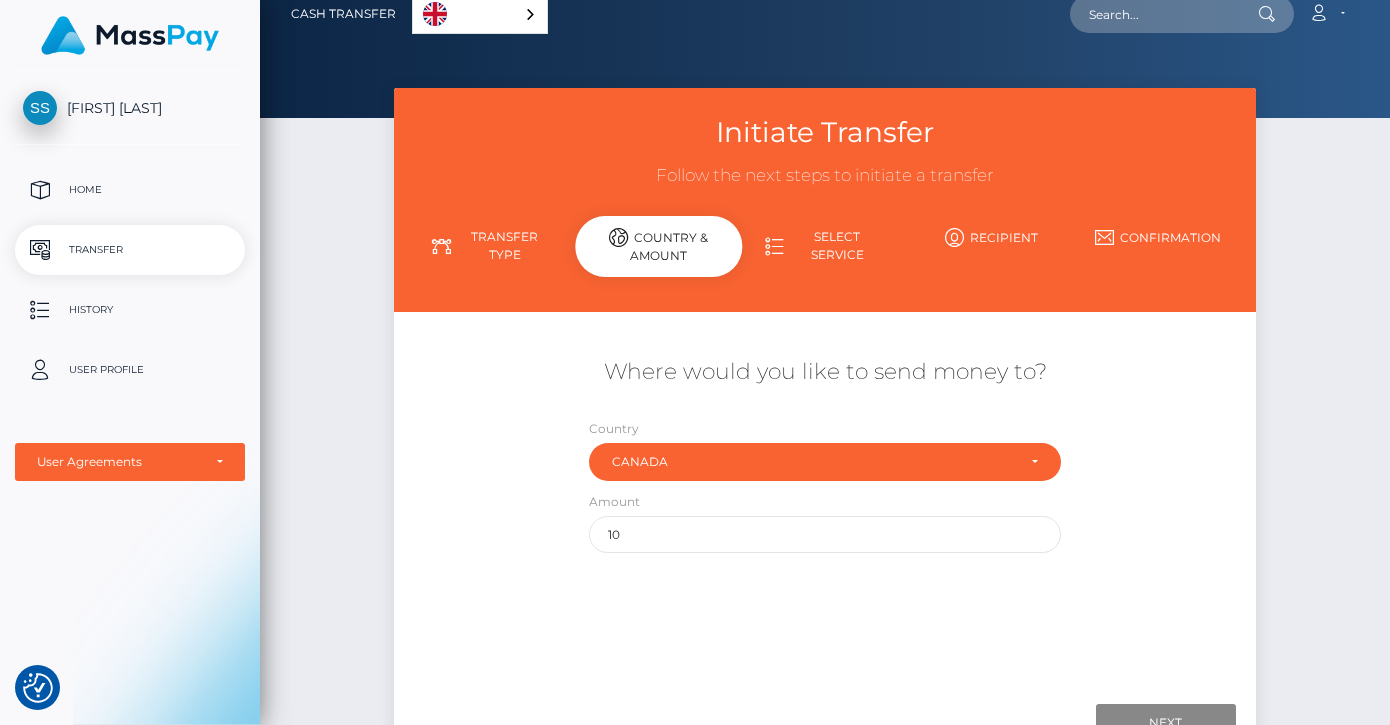 click on "Select Service" at bounding box center [825, 246] 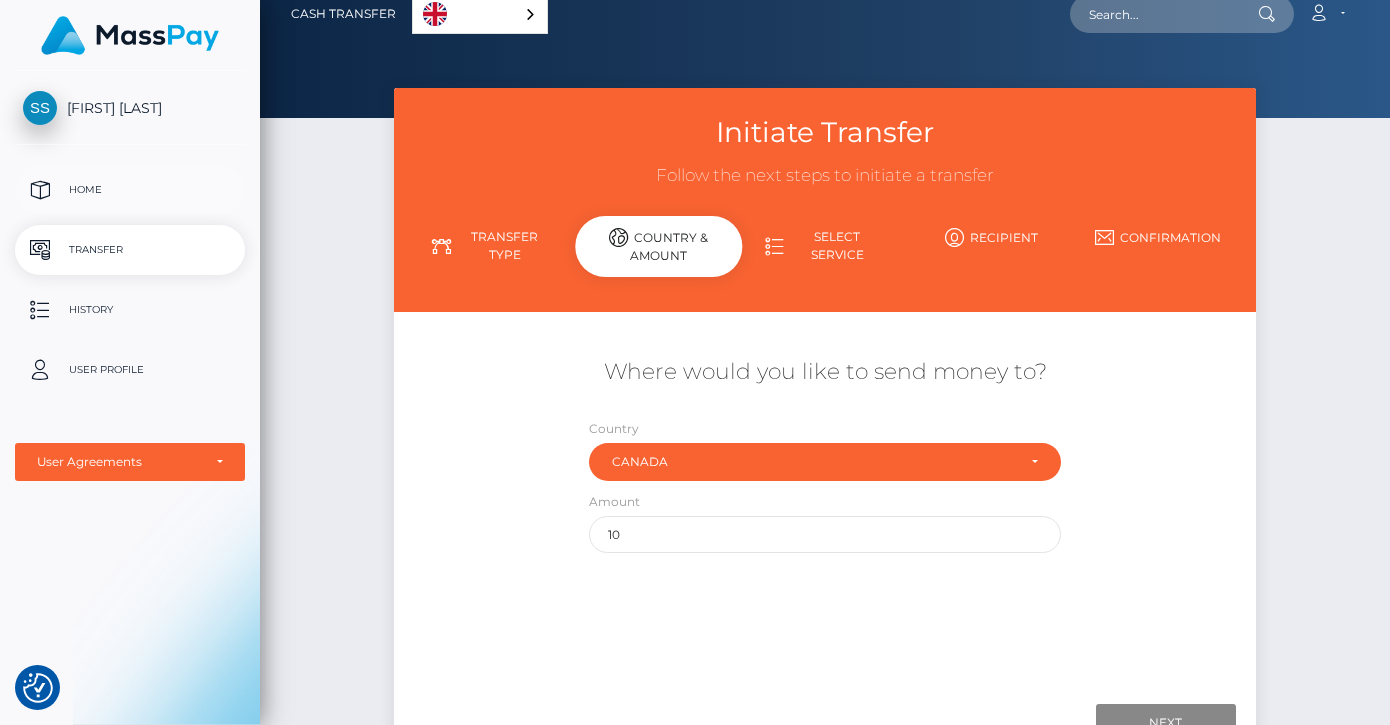 click on "Home" at bounding box center (130, 190) 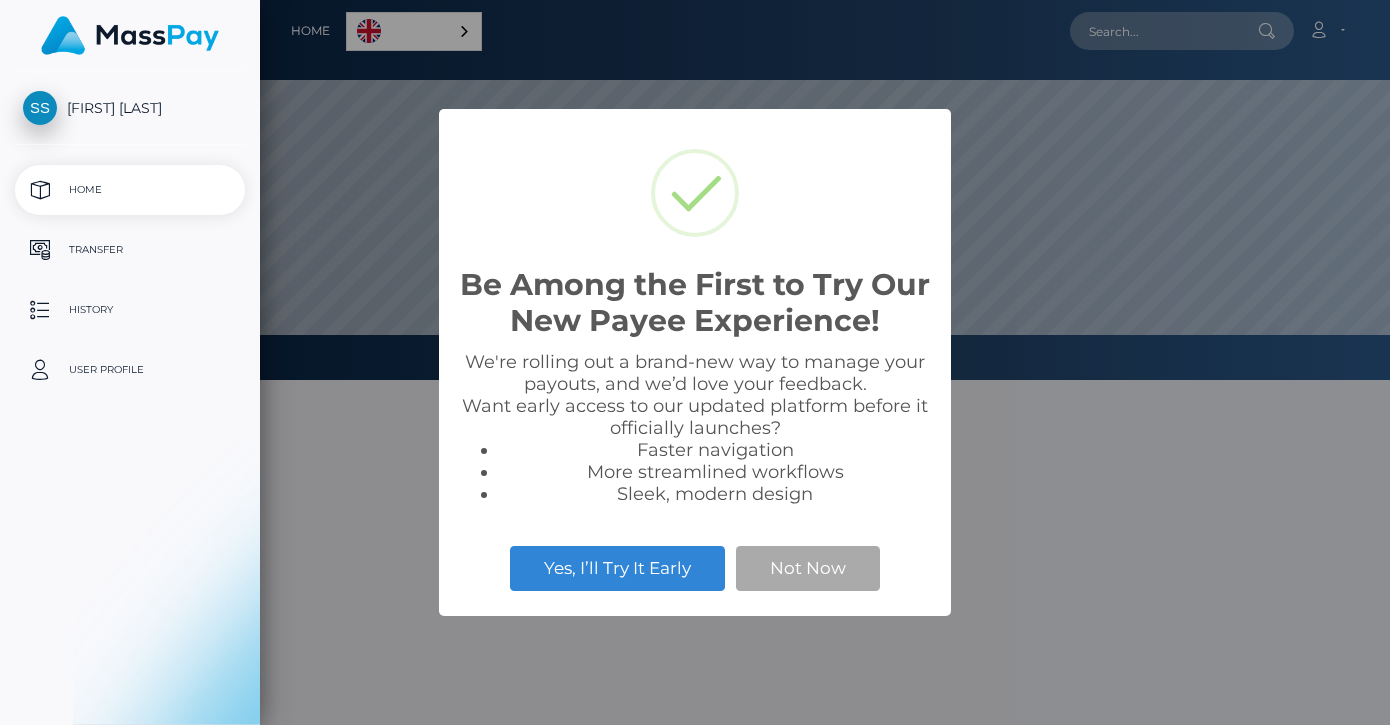 scroll, scrollTop: 0, scrollLeft: 0, axis: both 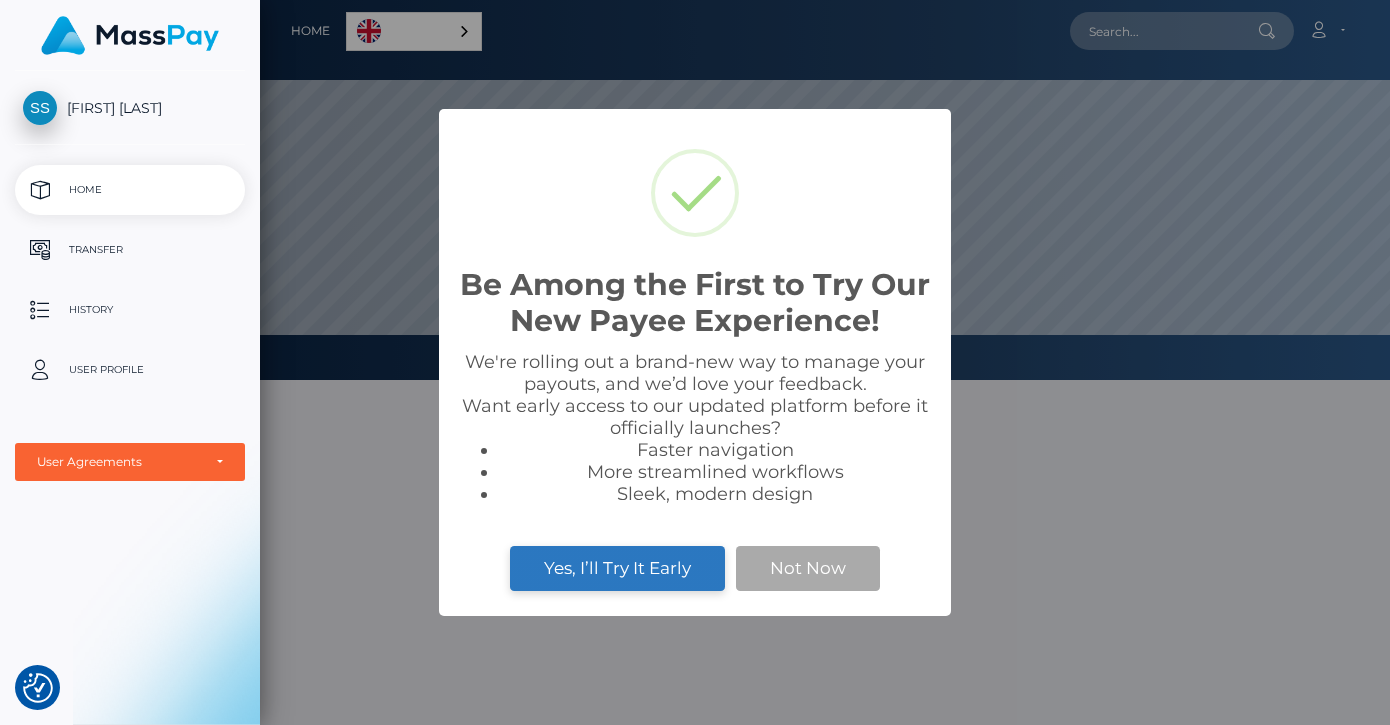 click on "Yes, I’ll Try It Early" at bounding box center (617, 568) 